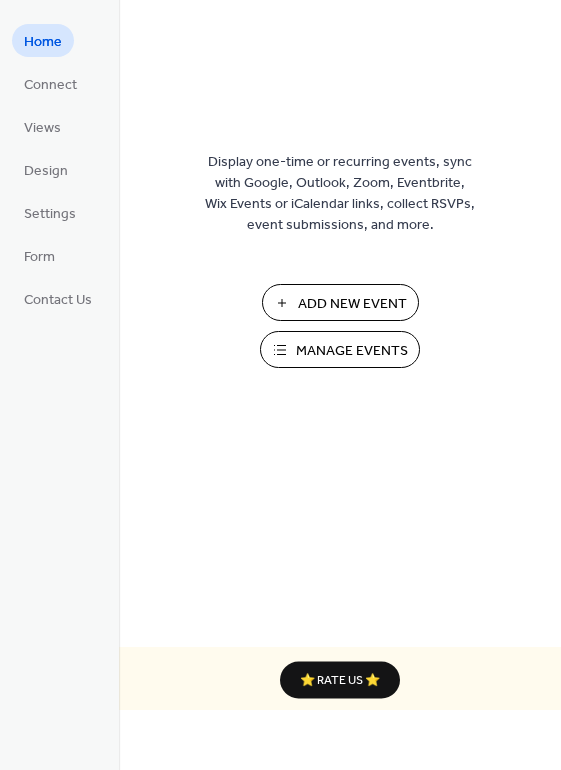 scroll, scrollTop: 0, scrollLeft: 0, axis: both 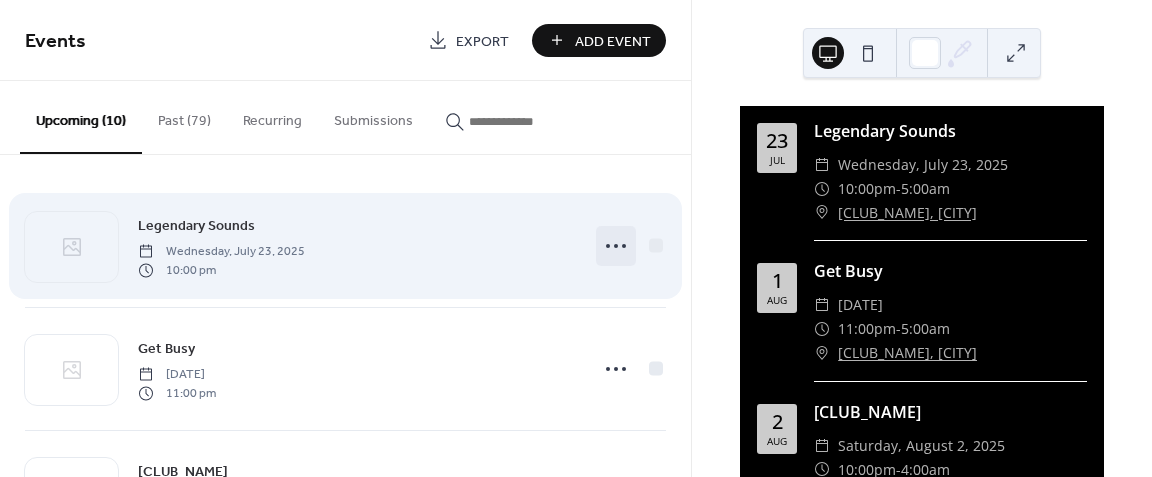 click 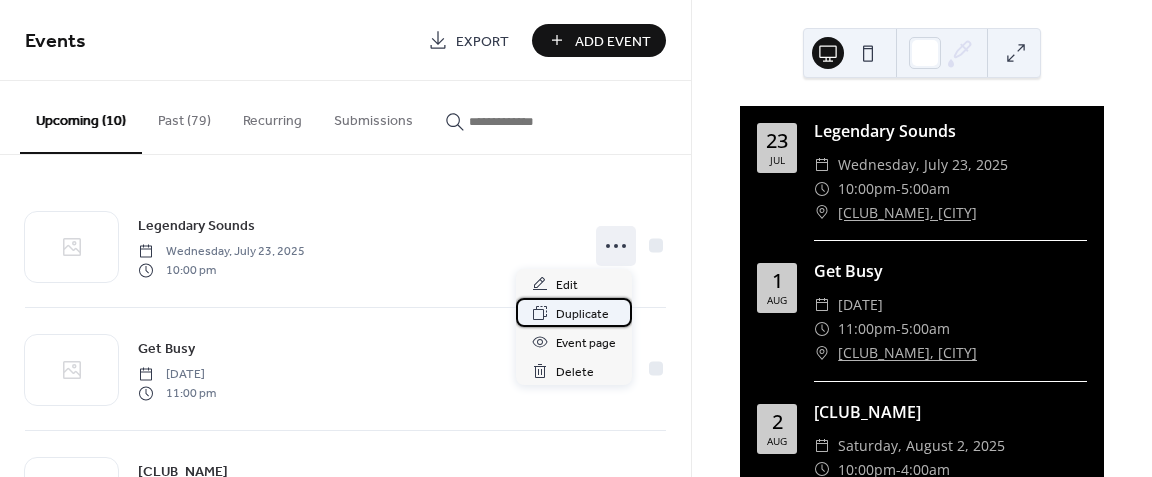 click on "Duplicate" at bounding box center [582, 314] 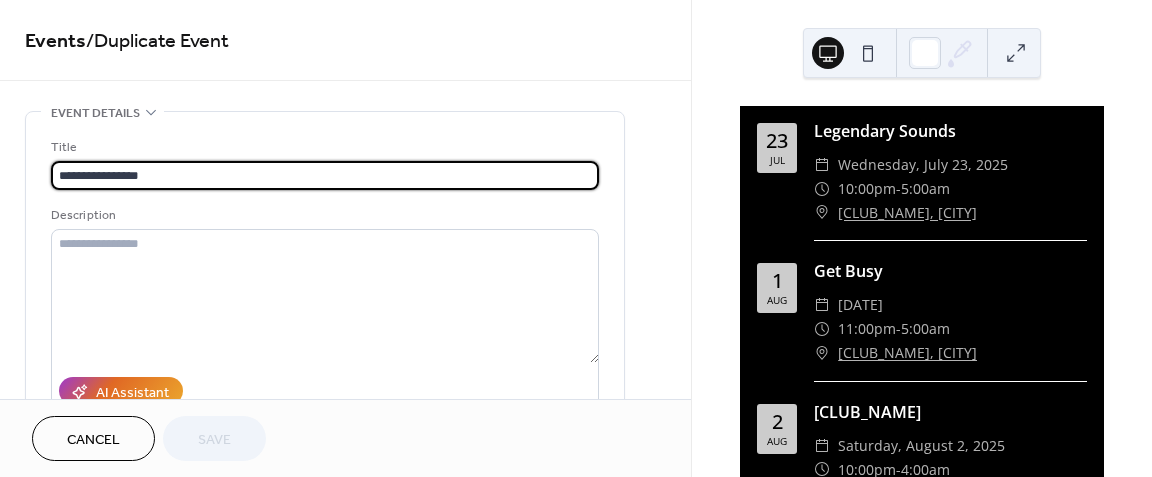 drag, startPoint x: 200, startPoint y: 173, endPoint x: -2, endPoint y: 175, distance: 202.0099 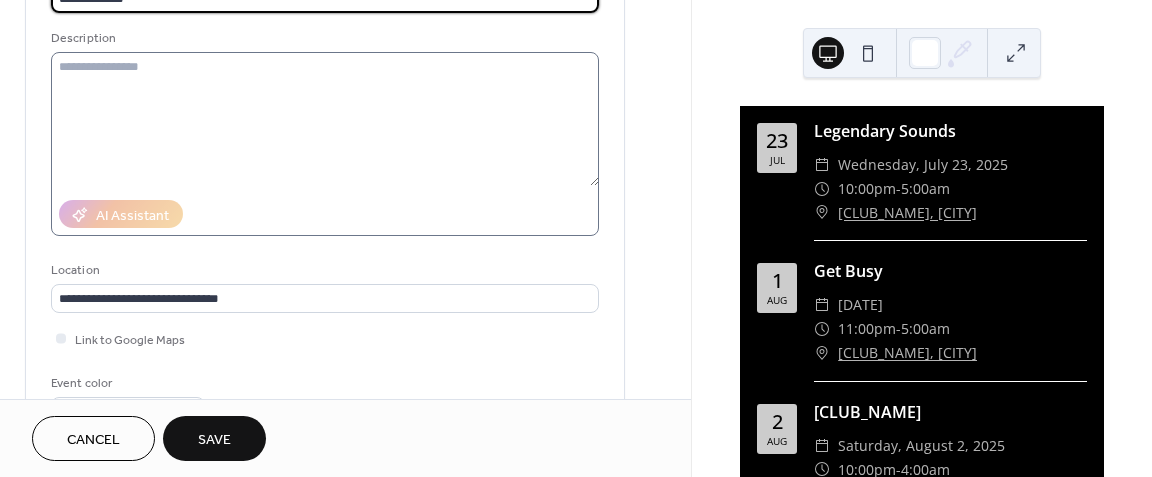 scroll, scrollTop: 300, scrollLeft: 0, axis: vertical 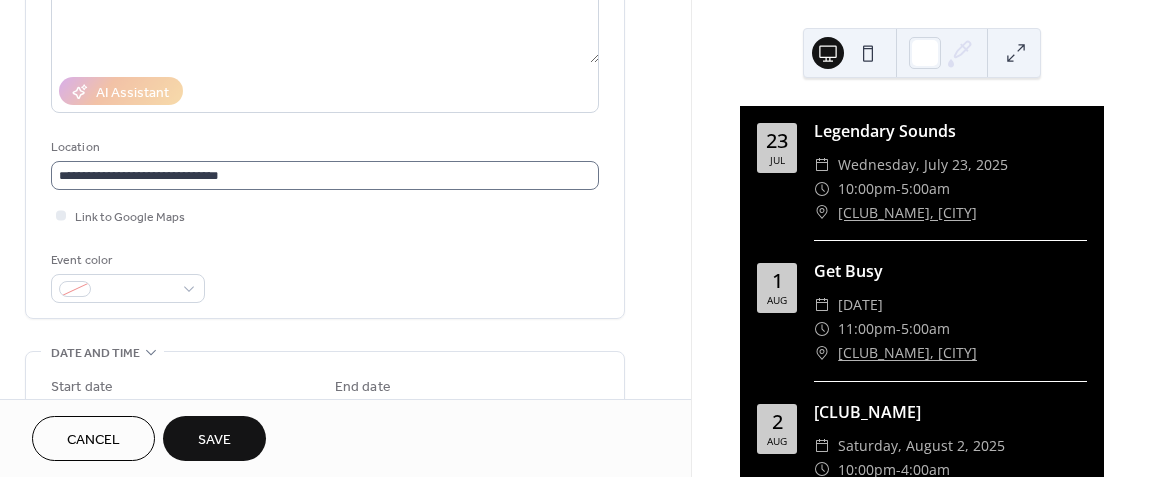 type on "**********" 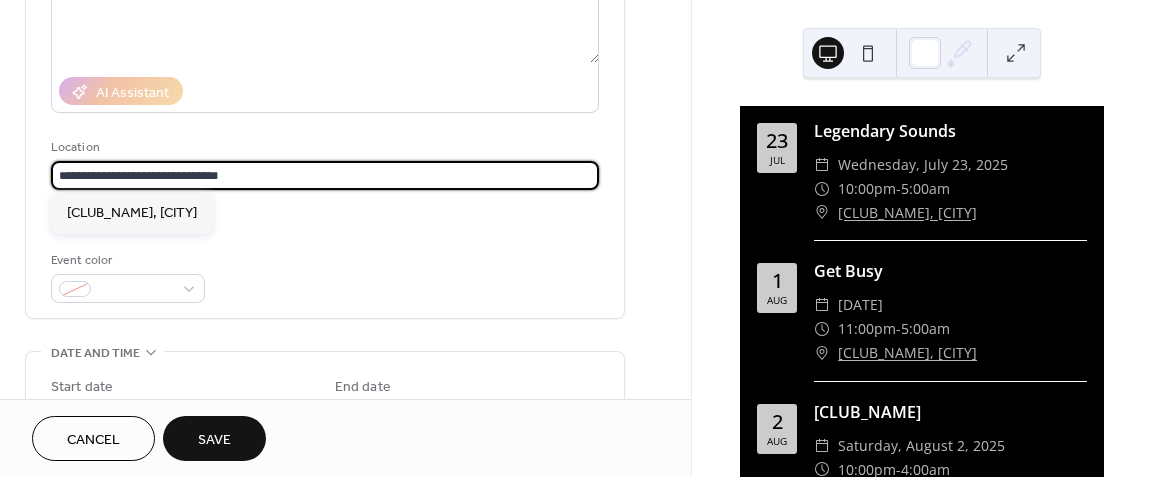 drag, startPoint x: 269, startPoint y: 171, endPoint x: 21, endPoint y: 171, distance: 248 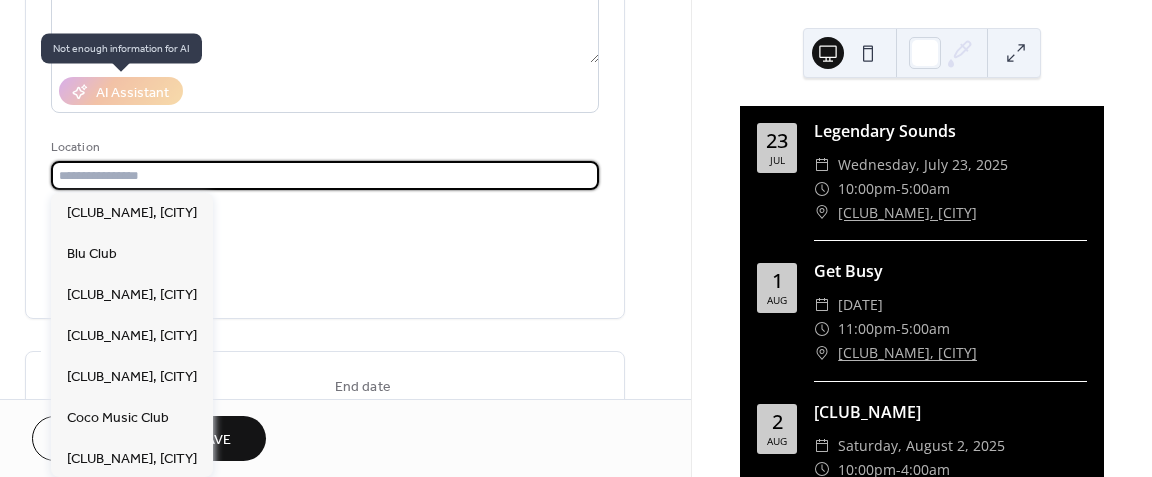paste on "********" 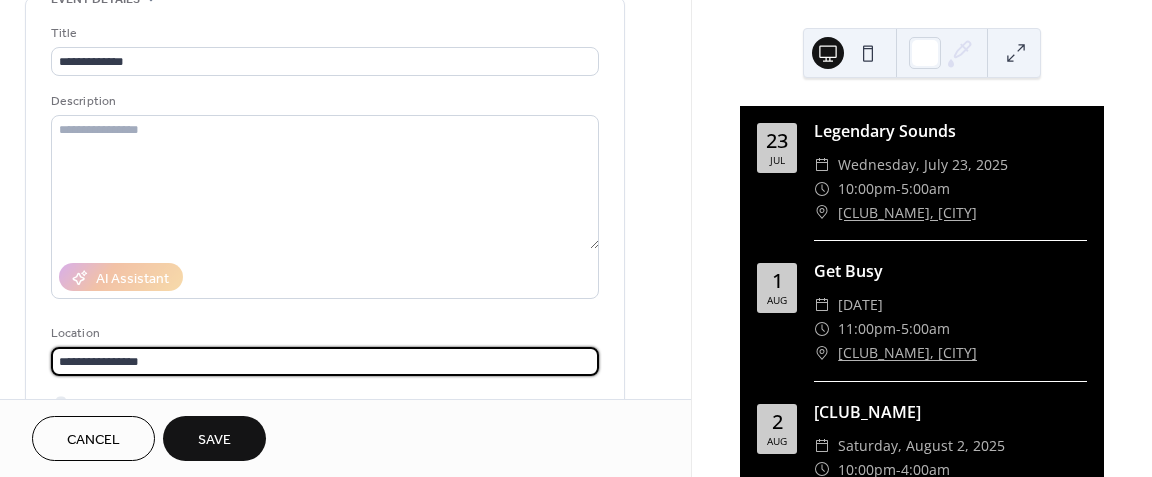 scroll, scrollTop: 0, scrollLeft: 0, axis: both 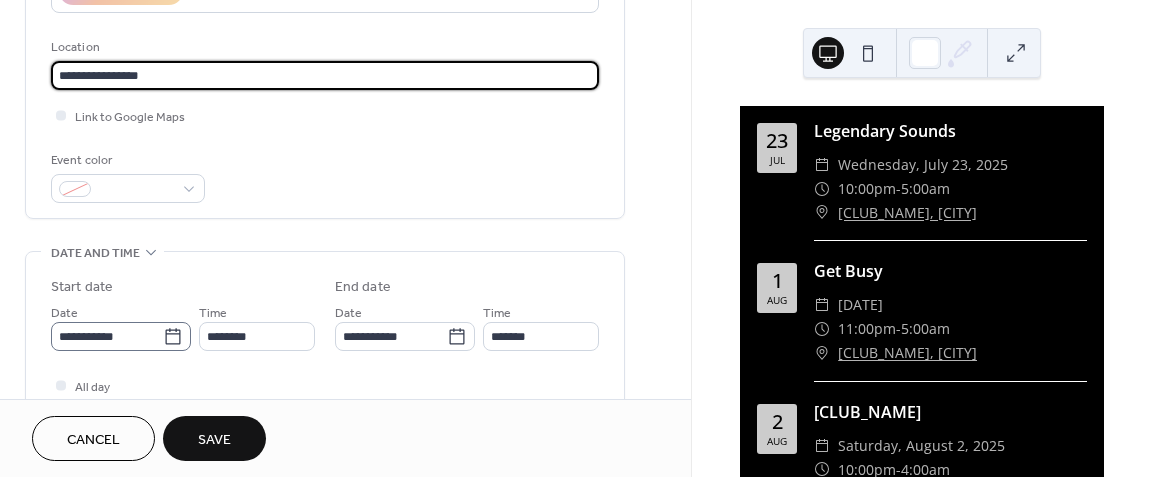 type on "**********" 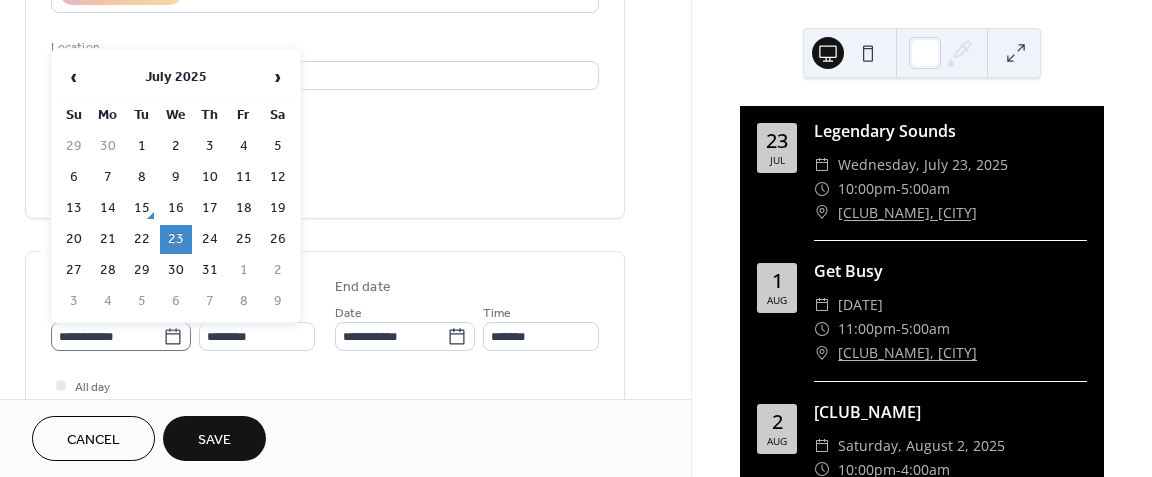 click 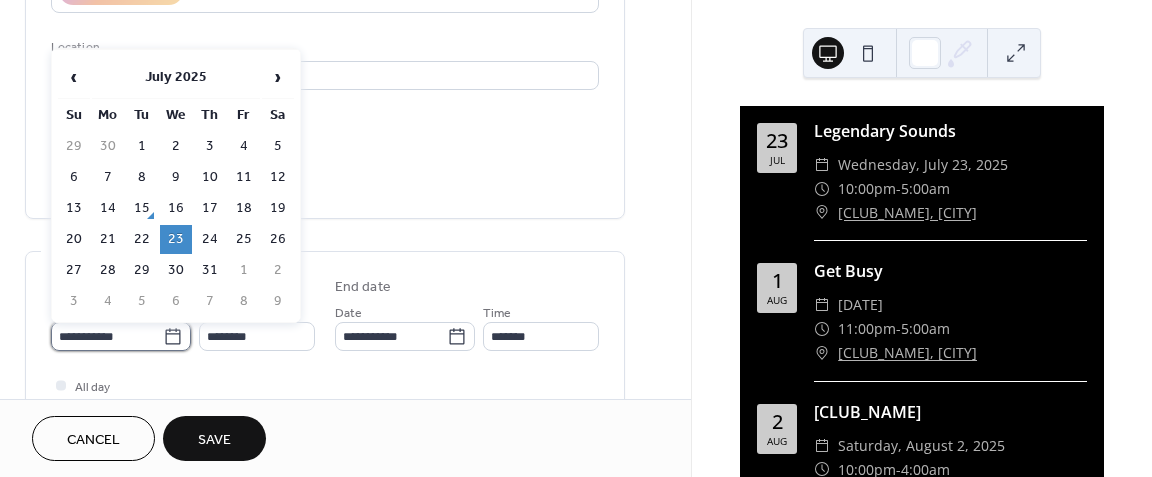 click on "**********" at bounding box center [107, 336] 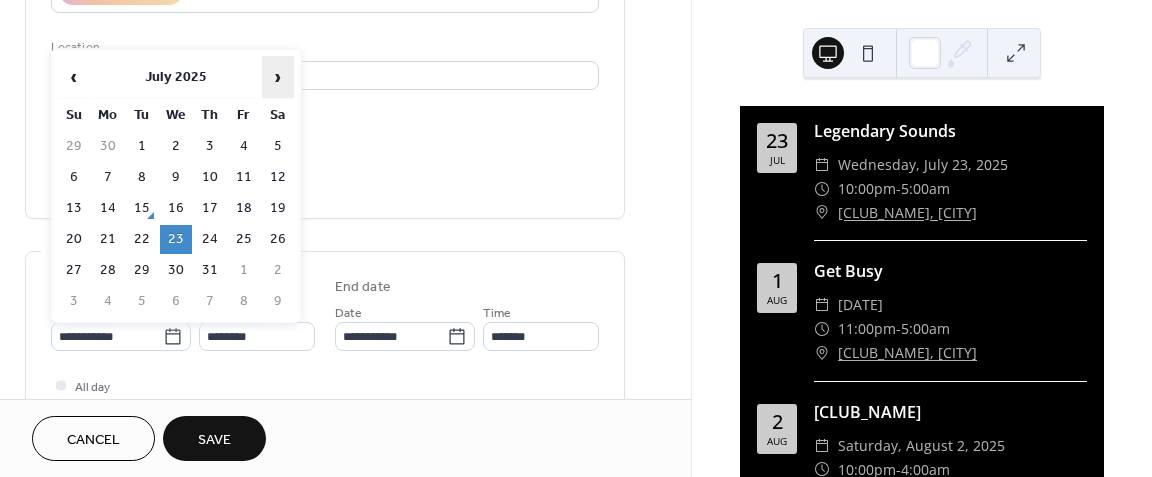 click on "›" at bounding box center (278, 77) 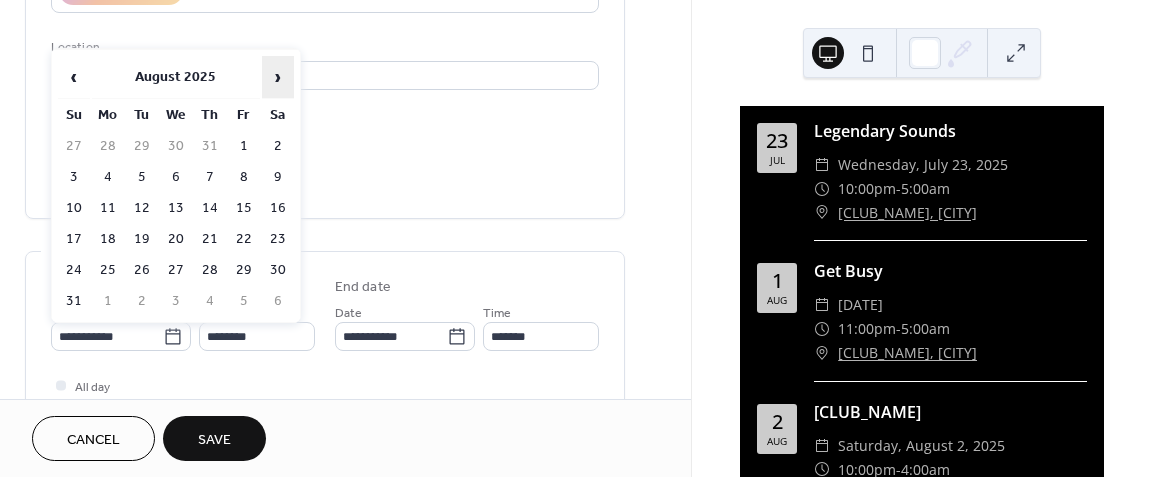 click on "›" at bounding box center [278, 77] 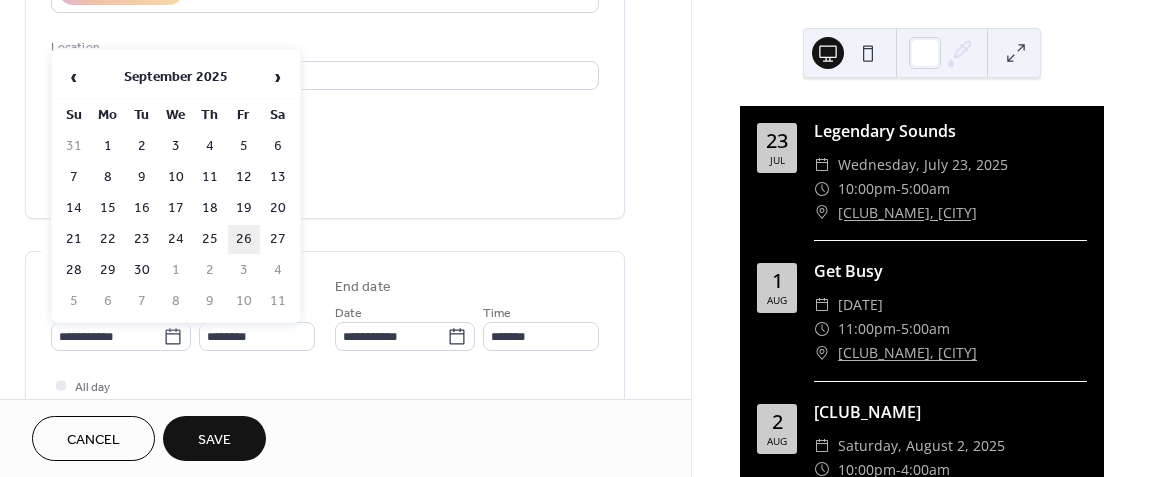 click on "26" at bounding box center [244, 239] 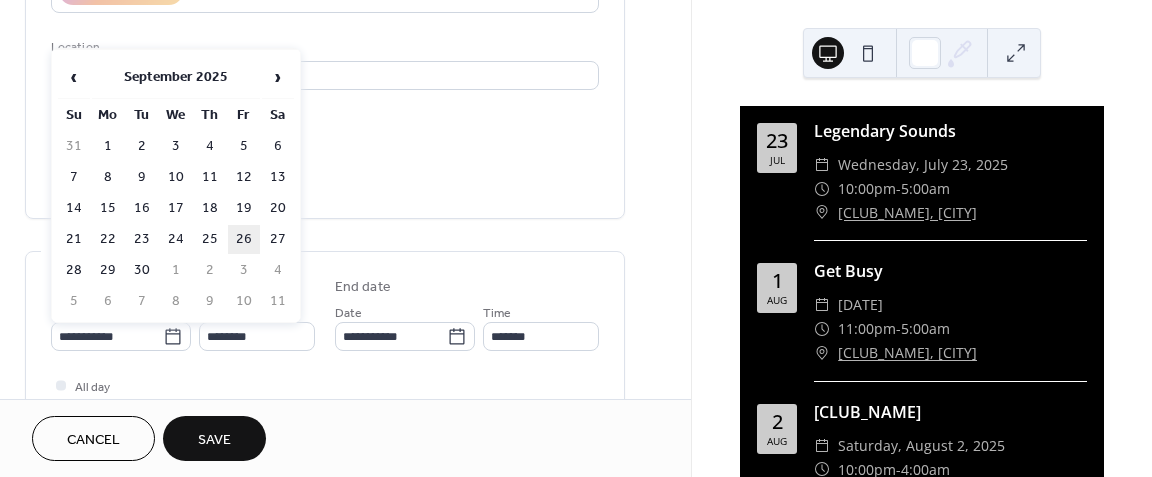 type on "**********" 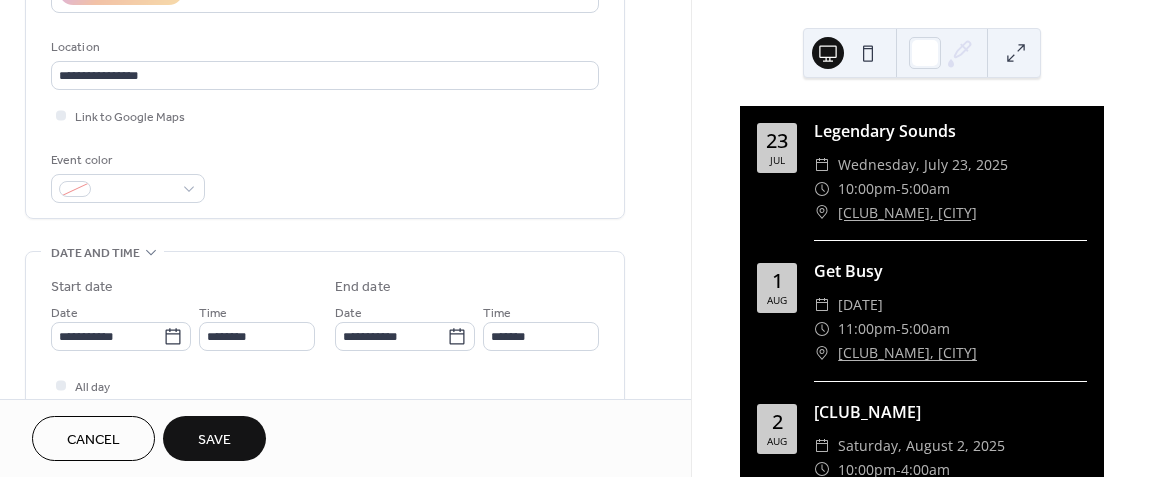 click on "Save" at bounding box center (214, 438) 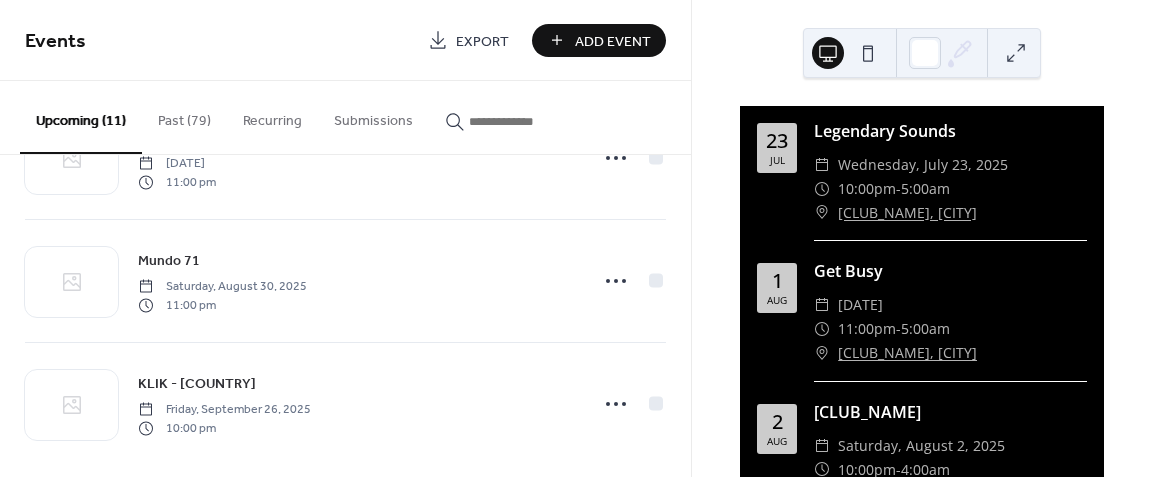 scroll, scrollTop: 1085, scrollLeft: 0, axis: vertical 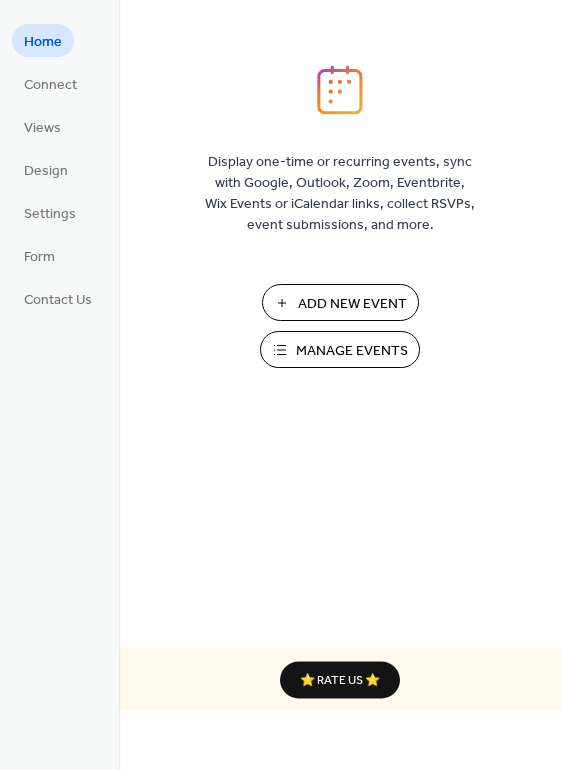 click on "Manage Events" at bounding box center (352, 351) 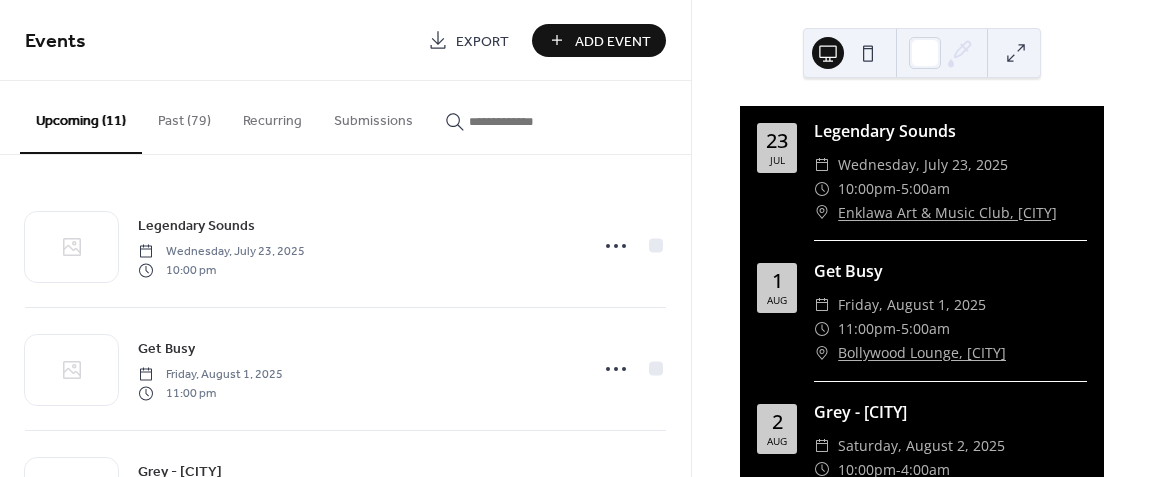 scroll, scrollTop: 0, scrollLeft: 0, axis: both 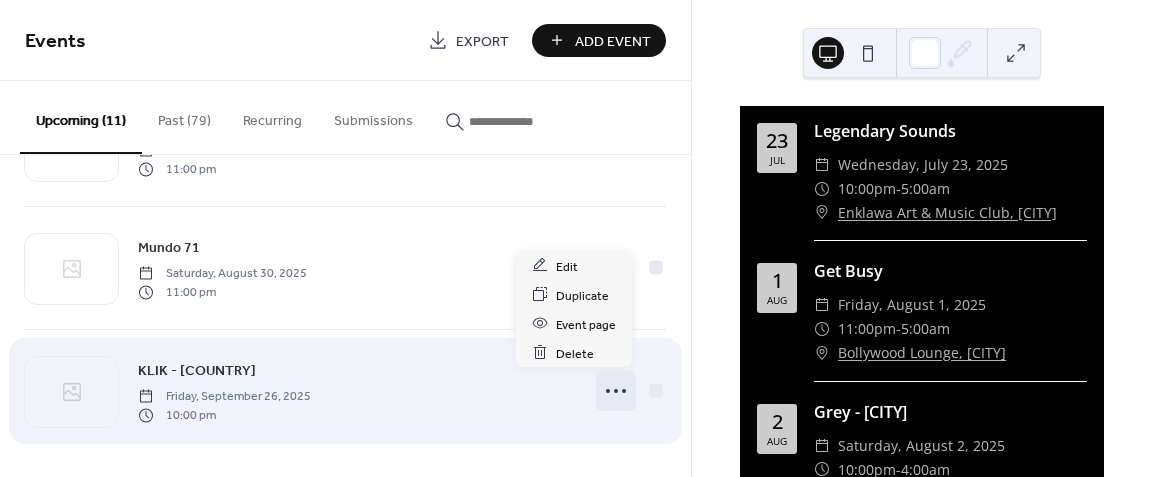 click 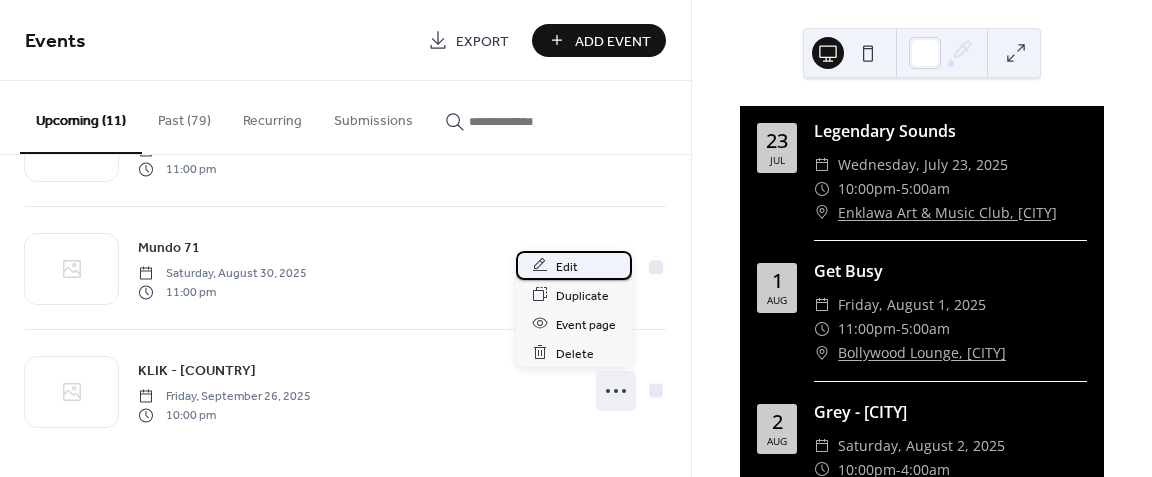 click on "Edit" at bounding box center [567, 266] 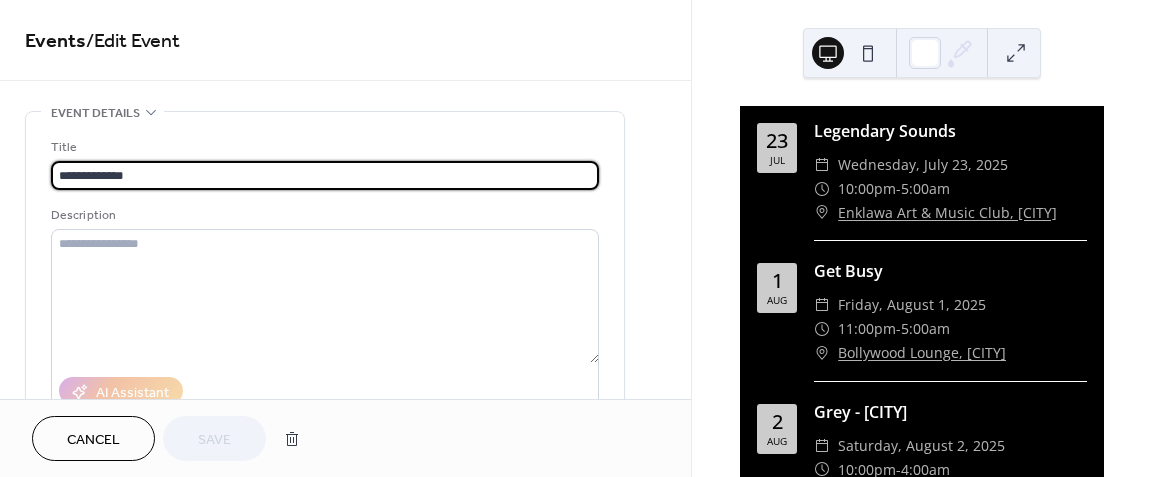 click on "**********" at bounding box center (325, 175) 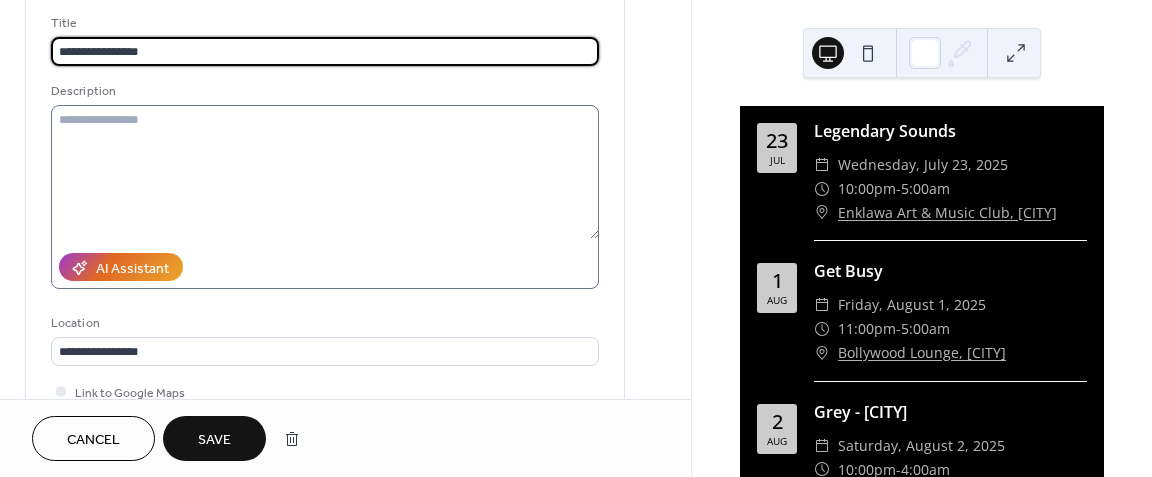 scroll, scrollTop: 100, scrollLeft: 0, axis: vertical 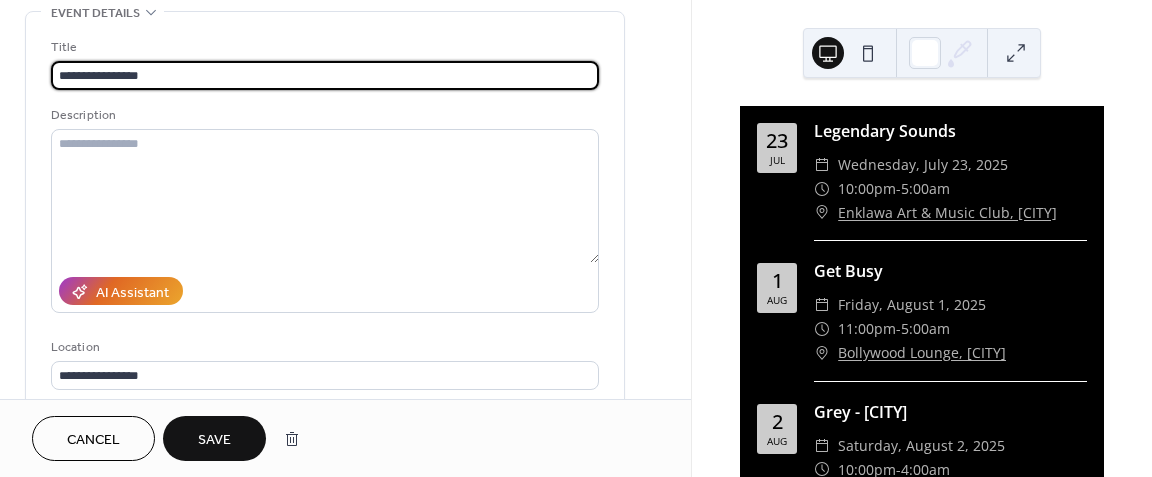 type on "**********" 